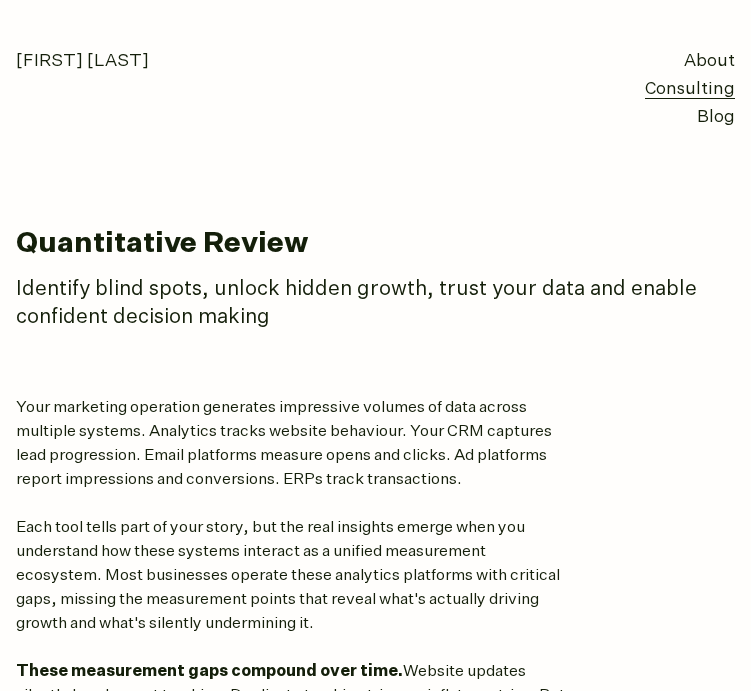 scroll, scrollTop: 0, scrollLeft: 0, axis: both 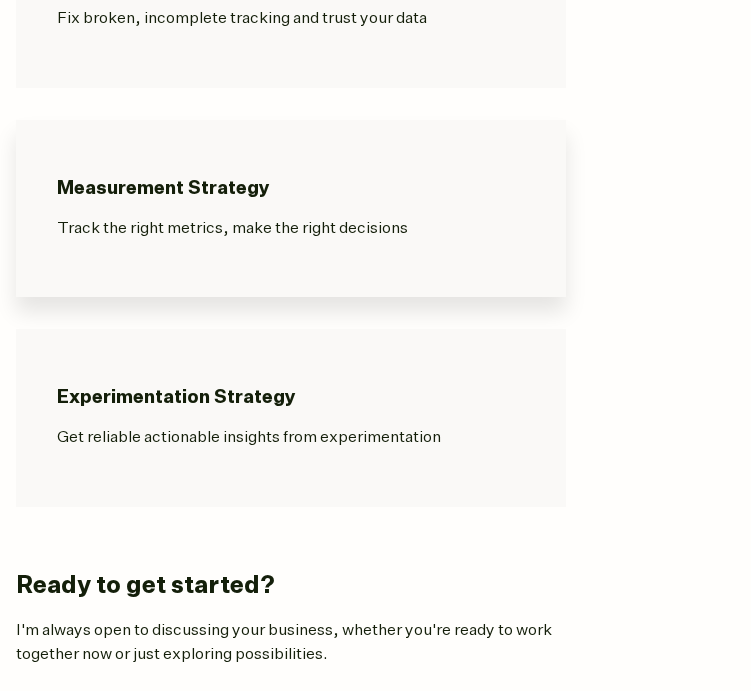 click on "Track the right metrics, make the right decisions" at bounding box center (291, 229) 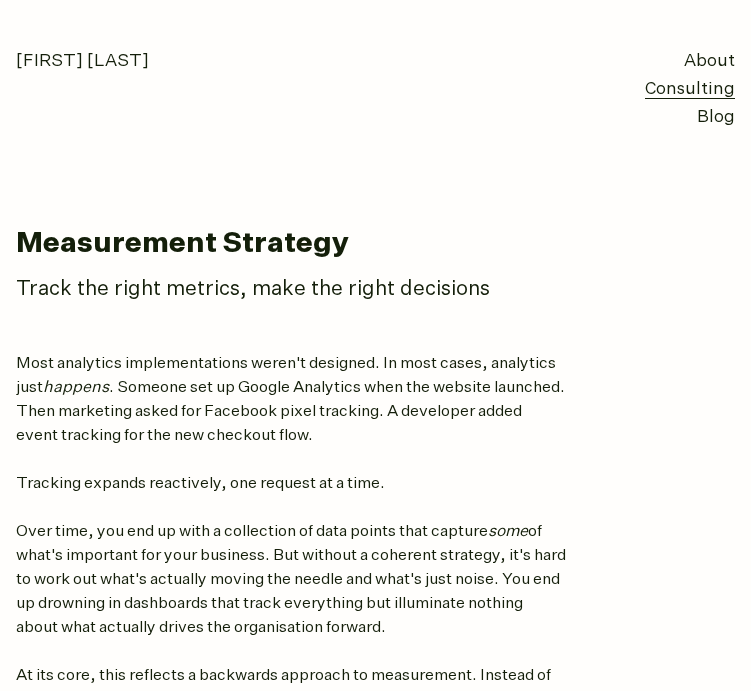 scroll, scrollTop: 0, scrollLeft: 0, axis: both 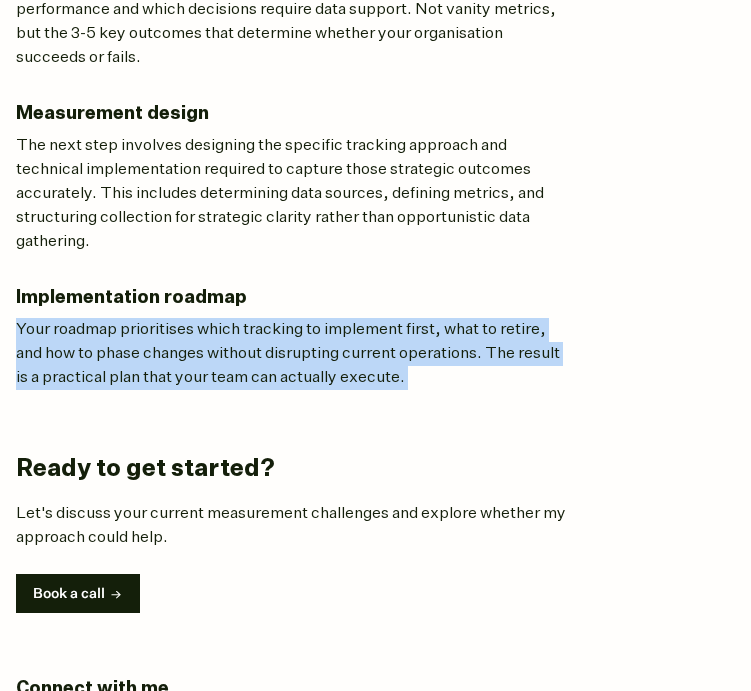 drag, startPoint x: 20, startPoint y: 328, endPoint x: 10, endPoint y: 396, distance: 68.73136 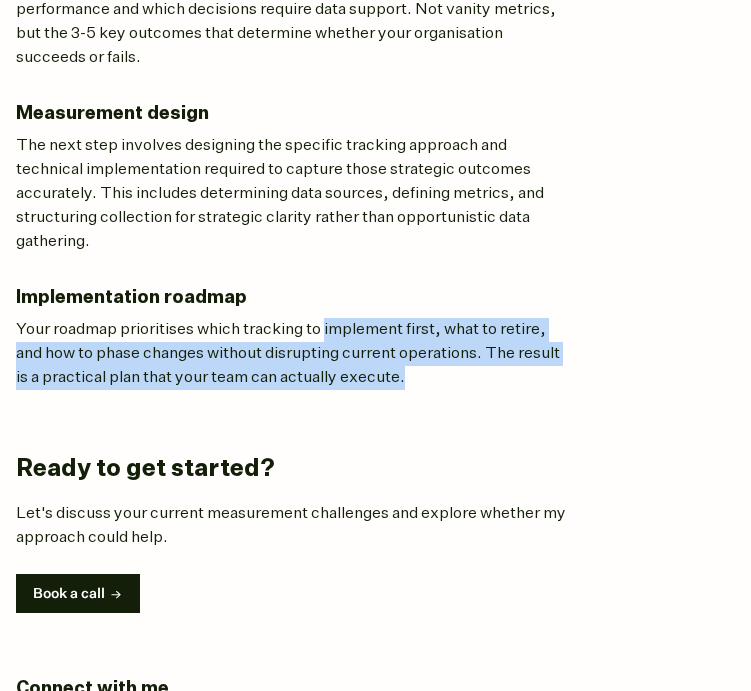 drag, startPoint x: 496, startPoint y: 383, endPoint x: 333, endPoint y: 338, distance: 169.09761 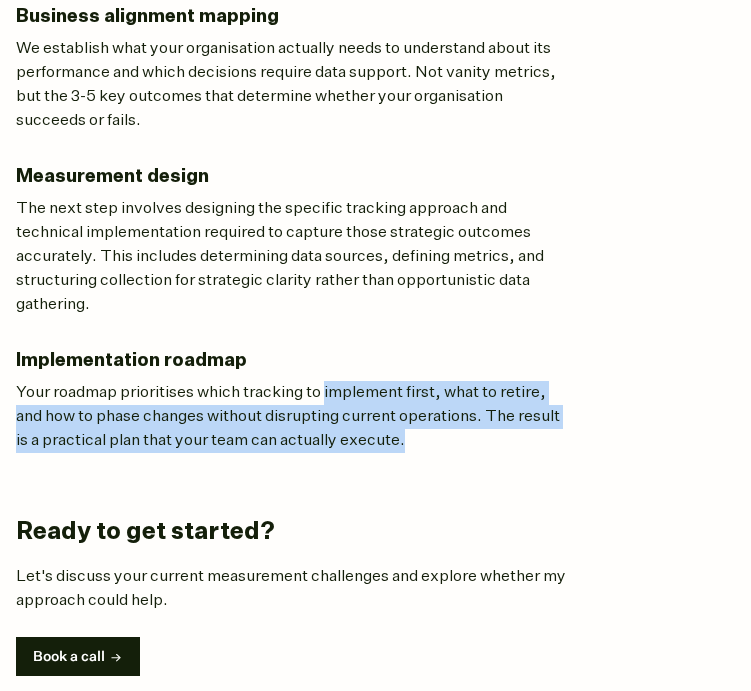 scroll, scrollTop: 1134, scrollLeft: 0, axis: vertical 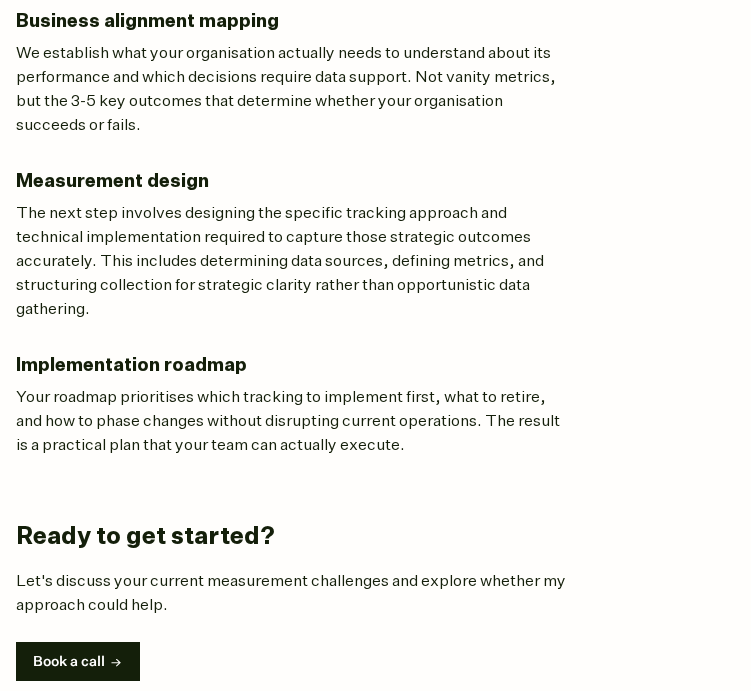 click on "The next step involves designing the specific tracking approach and technical implementation required to capture those strategic outcomes accurately. This includes determining data sources, defining metrics, and structuring collection for strategic clarity rather than opportunistic data gathering." at bounding box center [291, 262] 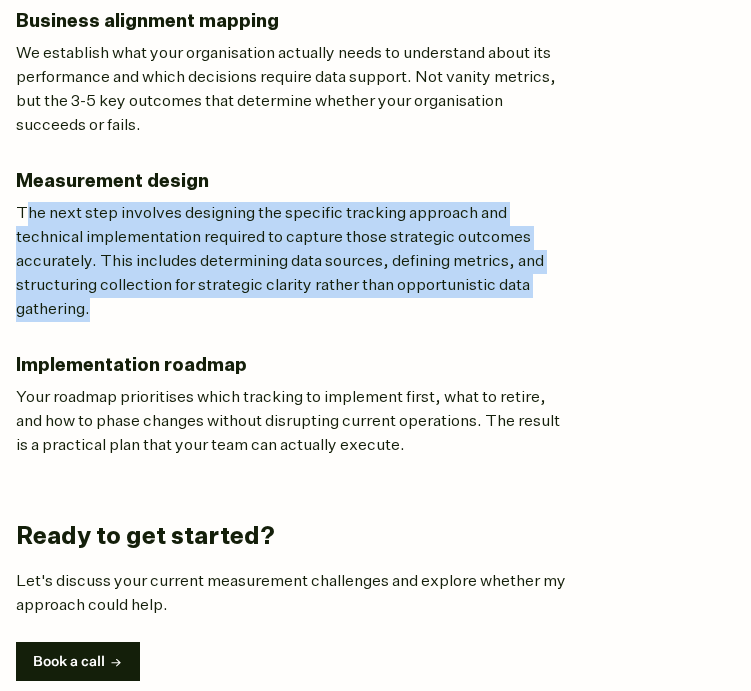 drag, startPoint x: 227, startPoint y: 303, endPoint x: 30, endPoint y: 212, distance: 217.0023 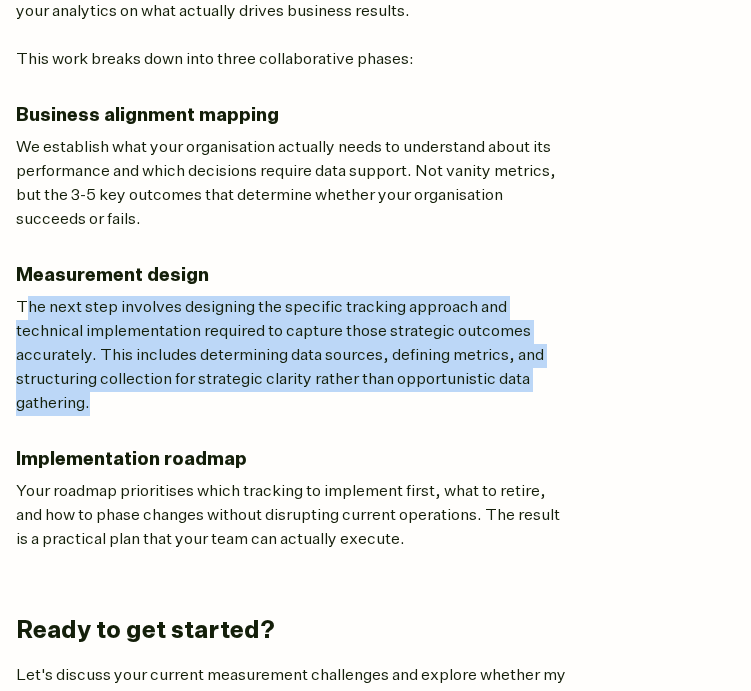 scroll, scrollTop: 1038, scrollLeft: 0, axis: vertical 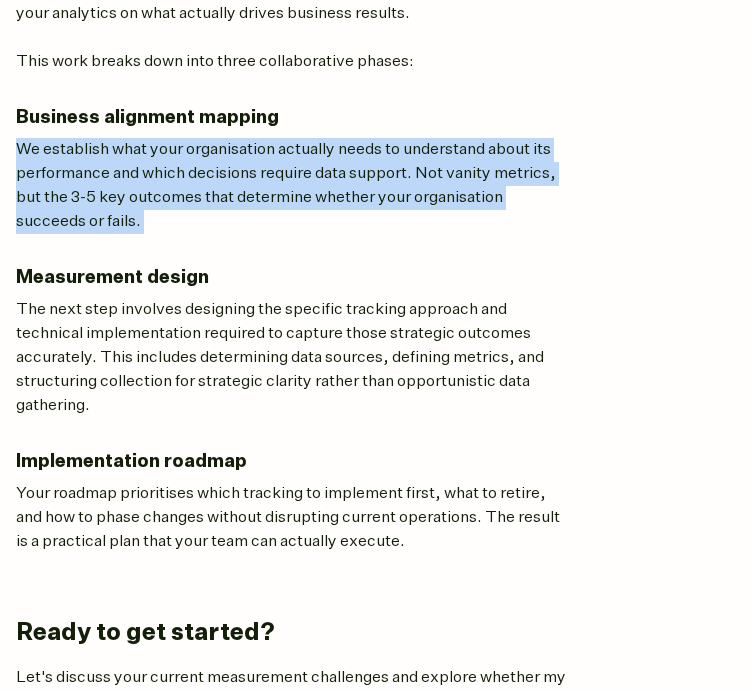 drag, startPoint x: 17, startPoint y: 156, endPoint x: 17, endPoint y: 243, distance: 87 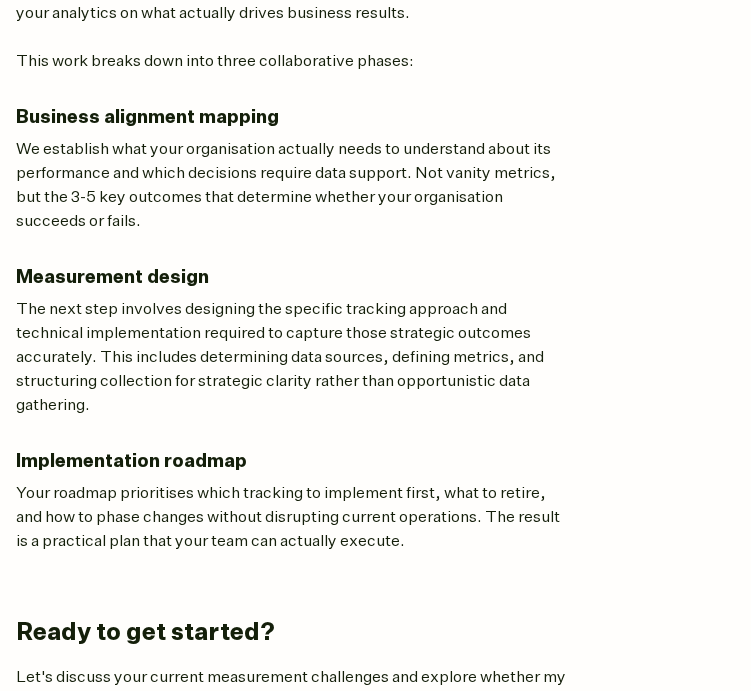 click on "The next step involves designing the specific tracking approach and technical implementation required to capture those strategic outcomes accurately. This includes determining data sources, defining metrics, and structuring collection for strategic clarity rather than opportunistic data gathering." at bounding box center (291, 358) 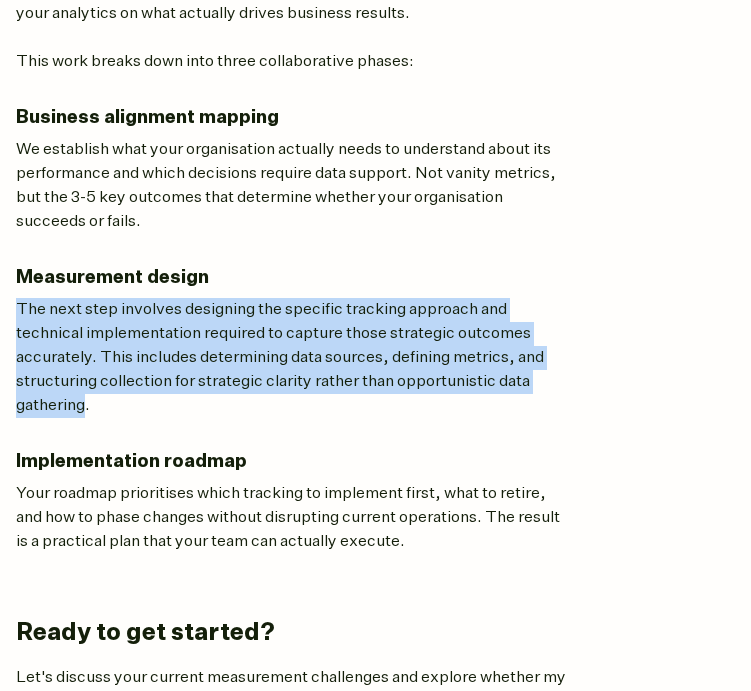 drag, startPoint x: 19, startPoint y: 307, endPoint x: 127, endPoint y: 405, distance: 145.83553 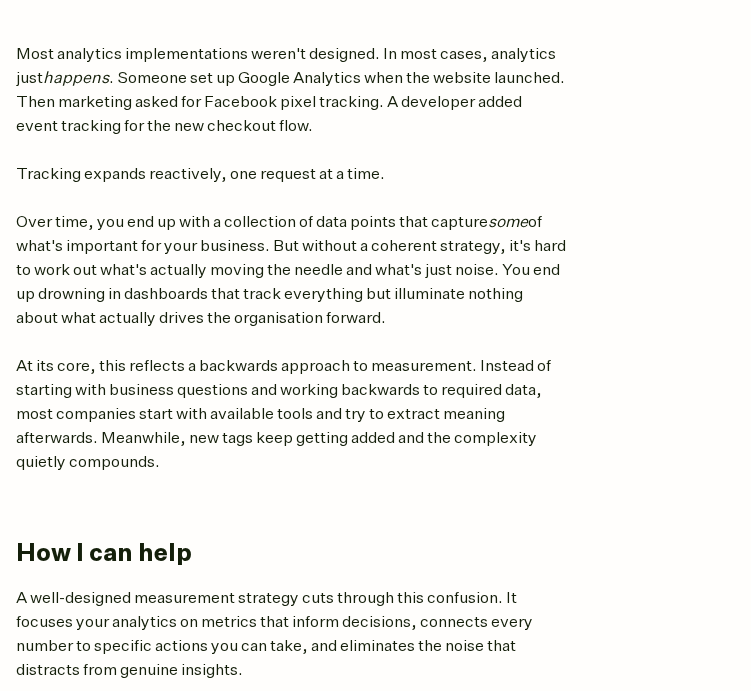 scroll, scrollTop: 227, scrollLeft: 0, axis: vertical 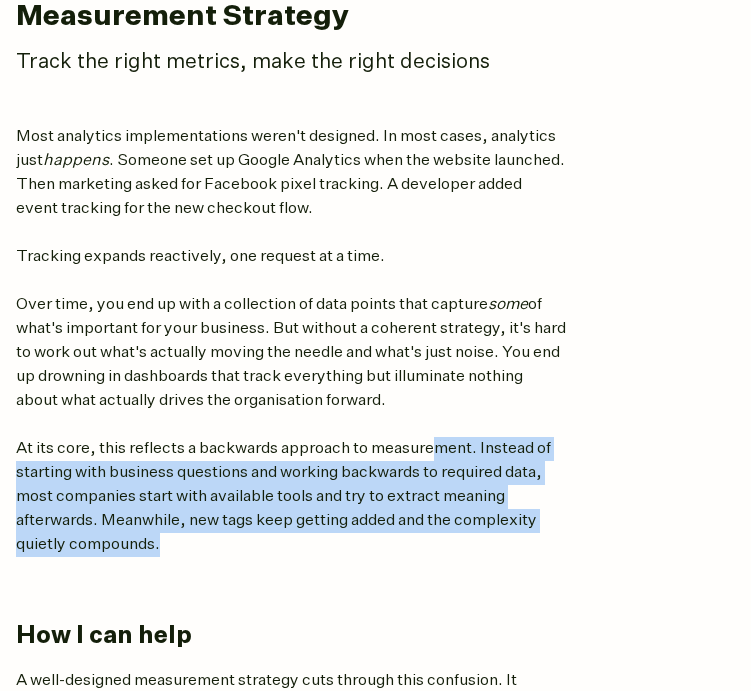 drag, startPoint x: 452, startPoint y: 451, endPoint x: 394, endPoint y: 543, distance: 108.75661 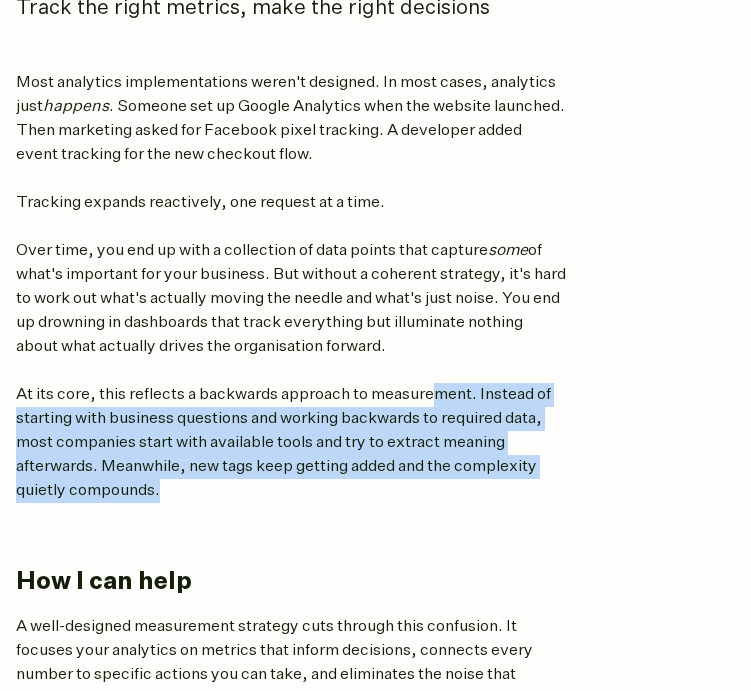 scroll, scrollTop: 544, scrollLeft: 0, axis: vertical 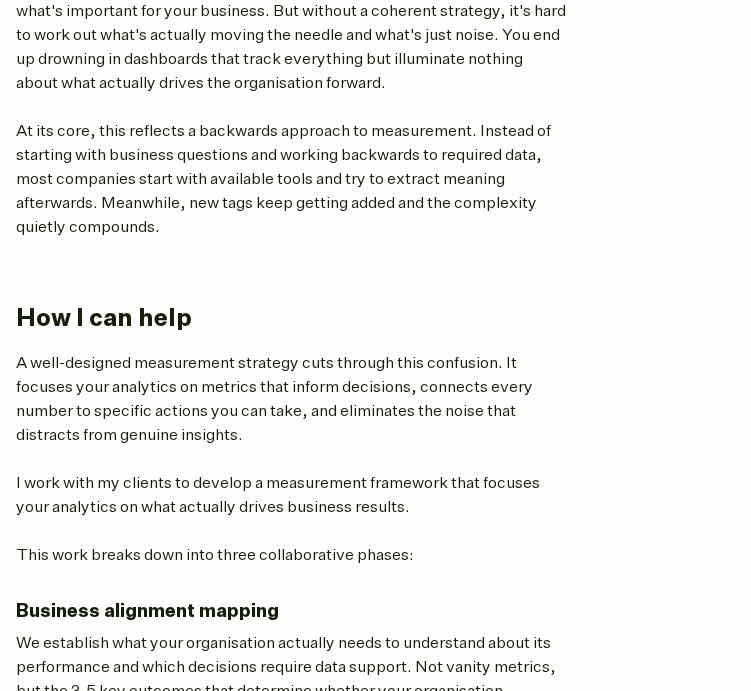 click on "A well-designed measurement strategy cuts through this confusion. It focuses your analytics on metrics that inform decisions, connects every number to specific actions you can take, and eliminates the noise that distracts from genuine insights." at bounding box center (291, 400) 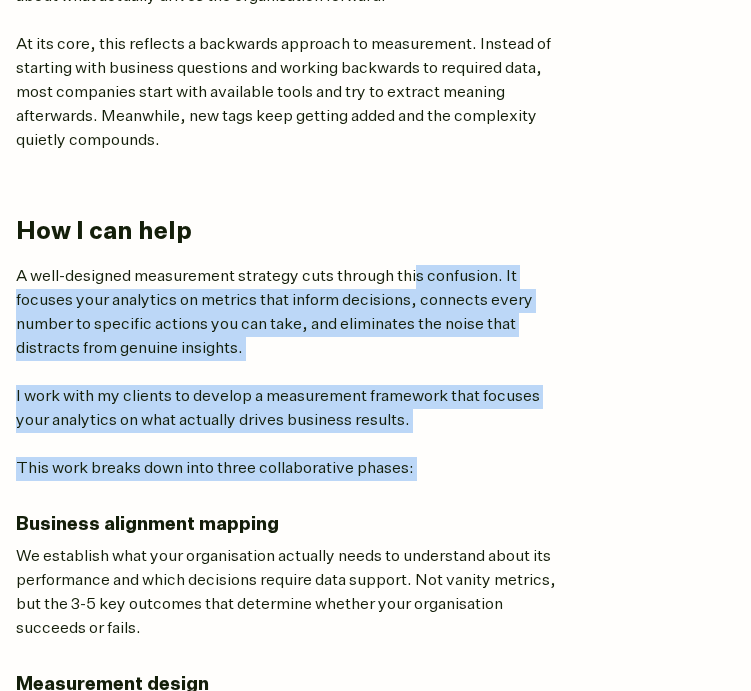 drag, startPoint x: 435, startPoint y: 375, endPoint x: 362, endPoint y: 492, distance: 137.90576 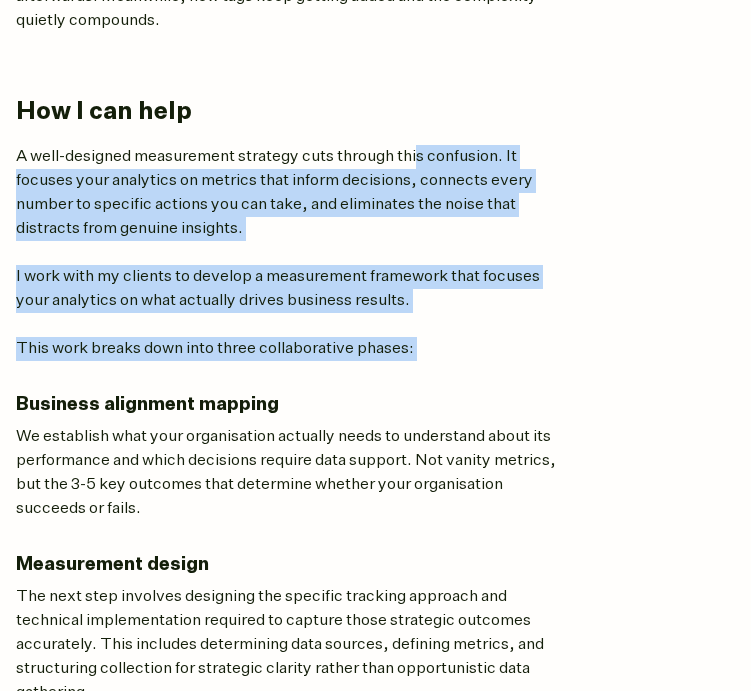 scroll, scrollTop: 752, scrollLeft: 0, axis: vertical 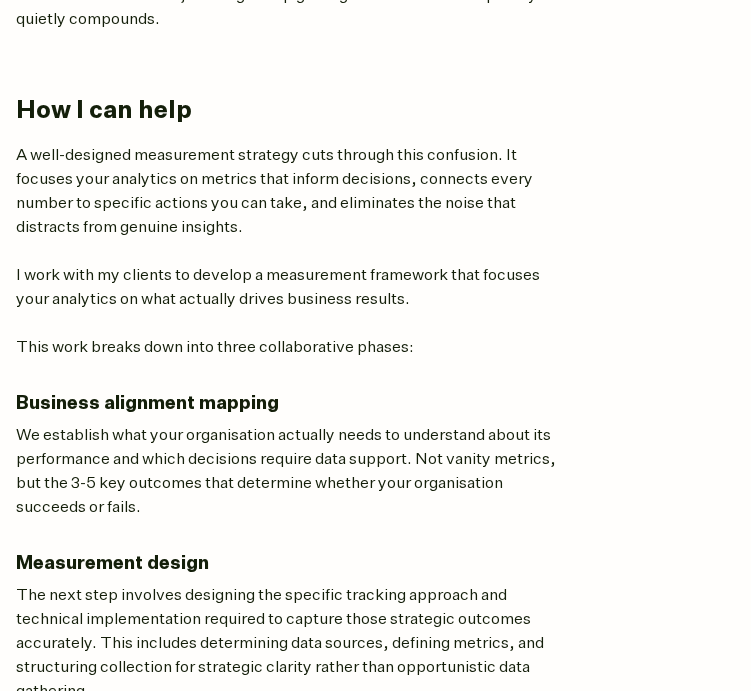 click on "We establish what your organisation actually needs to understand about its performance and which decisions require data support. Not vanity metrics, but the 3-5 key outcomes that determine whether your organisation succeeds or fails." at bounding box center [291, 472] 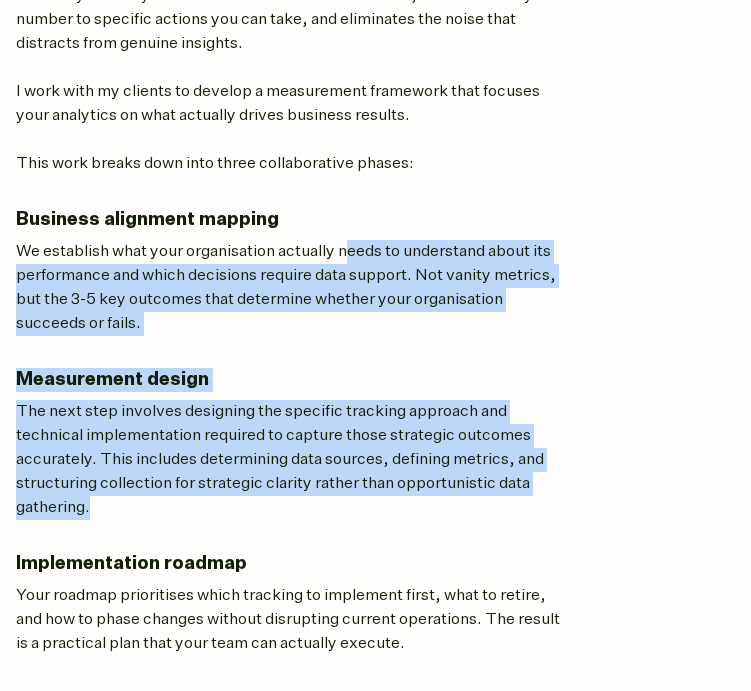 drag, startPoint x: 363, startPoint y: 431, endPoint x: 331, endPoint y: 517, distance: 91.76056 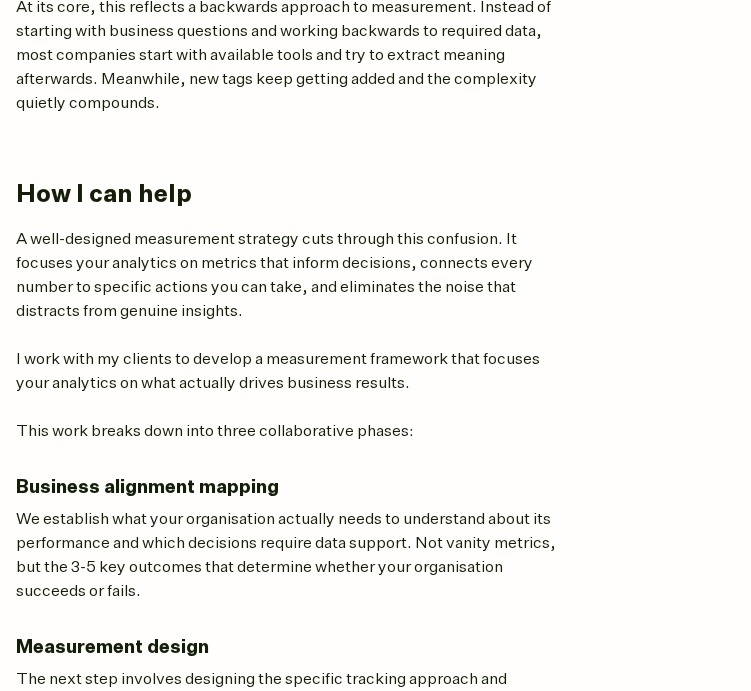 scroll, scrollTop: 0, scrollLeft: 0, axis: both 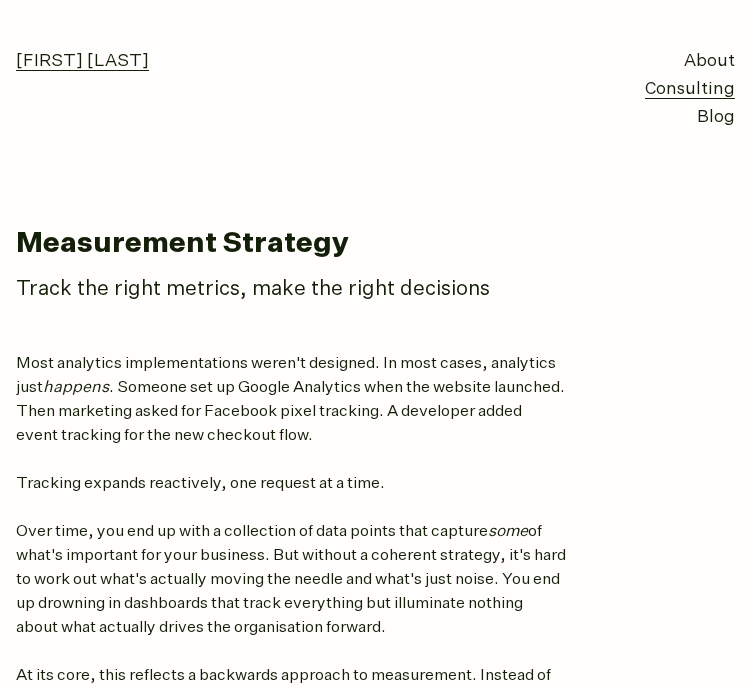 click on "[FIRST] [LAST]" at bounding box center (82, 62) 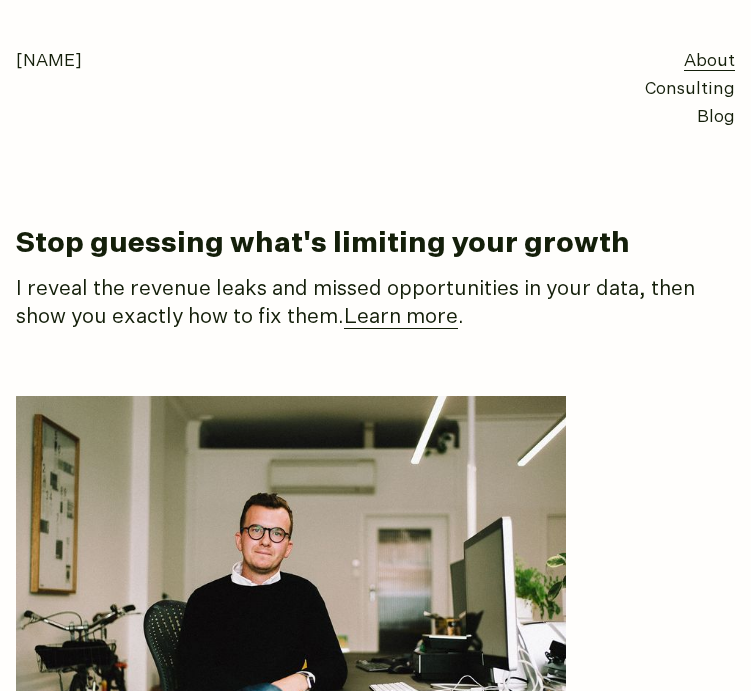 scroll, scrollTop: 0, scrollLeft: 0, axis: both 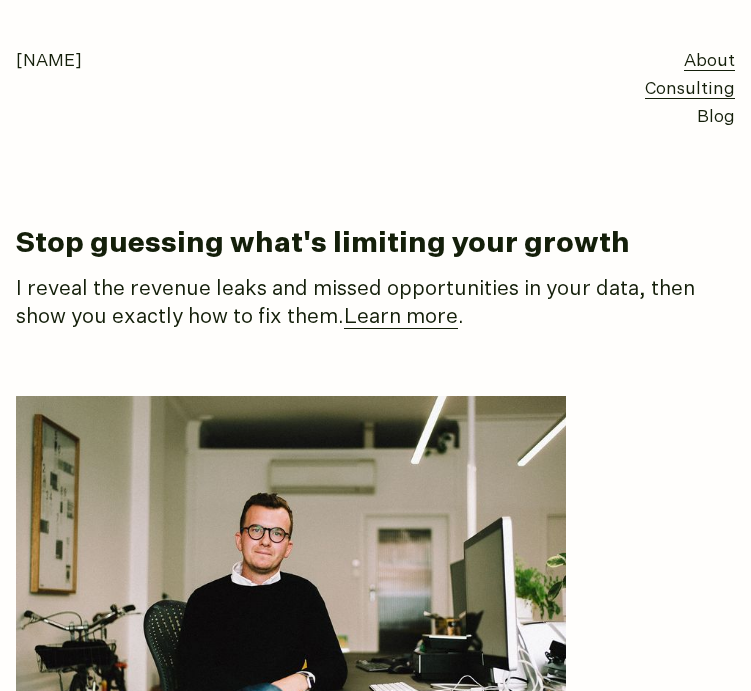 click on "Consulting" at bounding box center (690, 90) 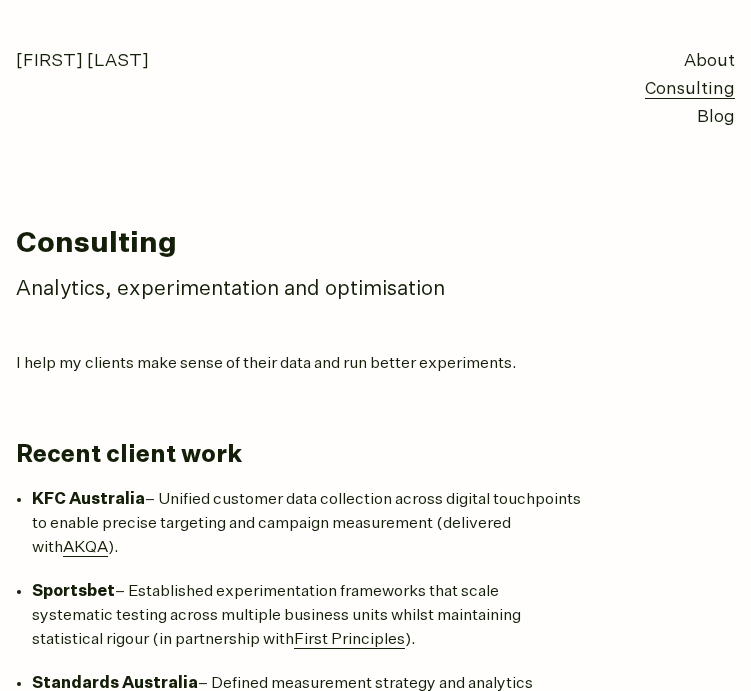 scroll, scrollTop: 0, scrollLeft: 0, axis: both 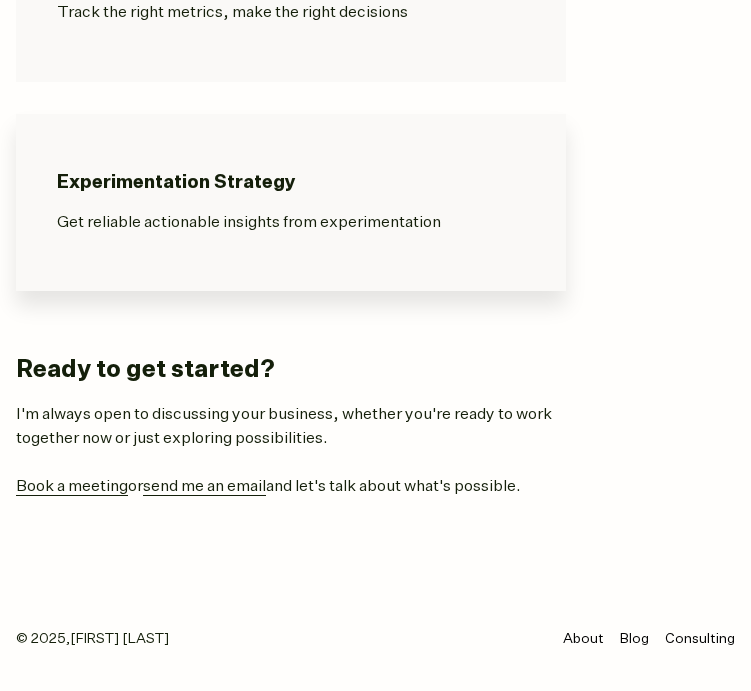 click on "Experimentation Strategy
Get reliable actionable insights from experimentation" at bounding box center [291, 202] 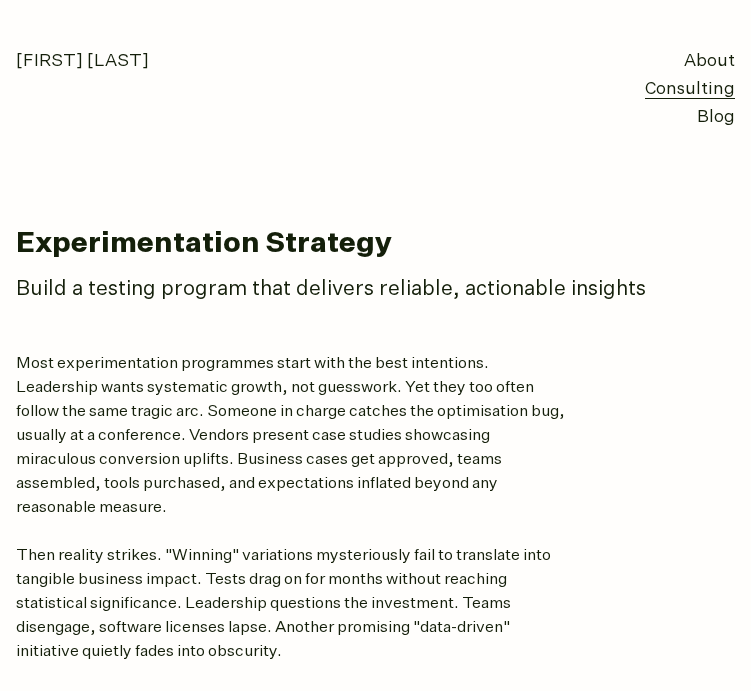 scroll, scrollTop: 0, scrollLeft: 0, axis: both 